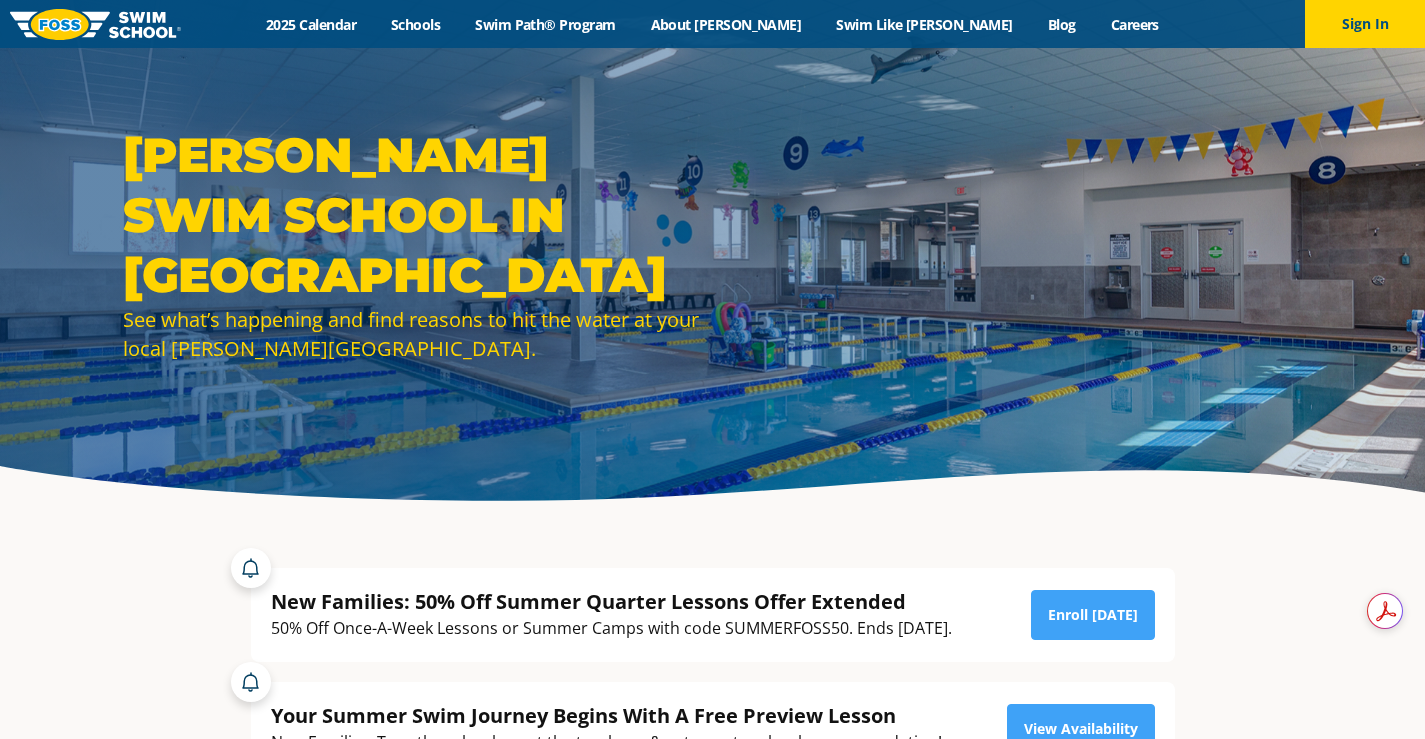 scroll, scrollTop: 0, scrollLeft: 0, axis: both 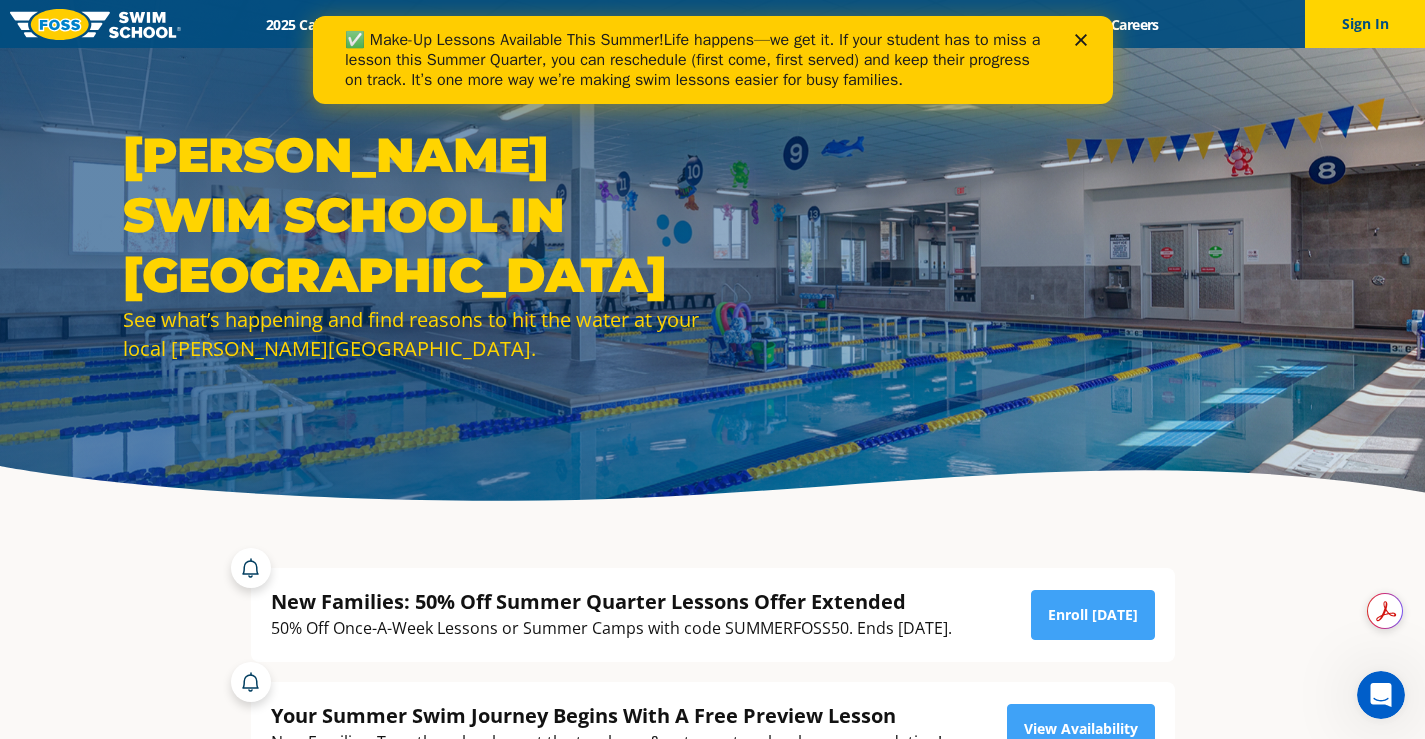 click 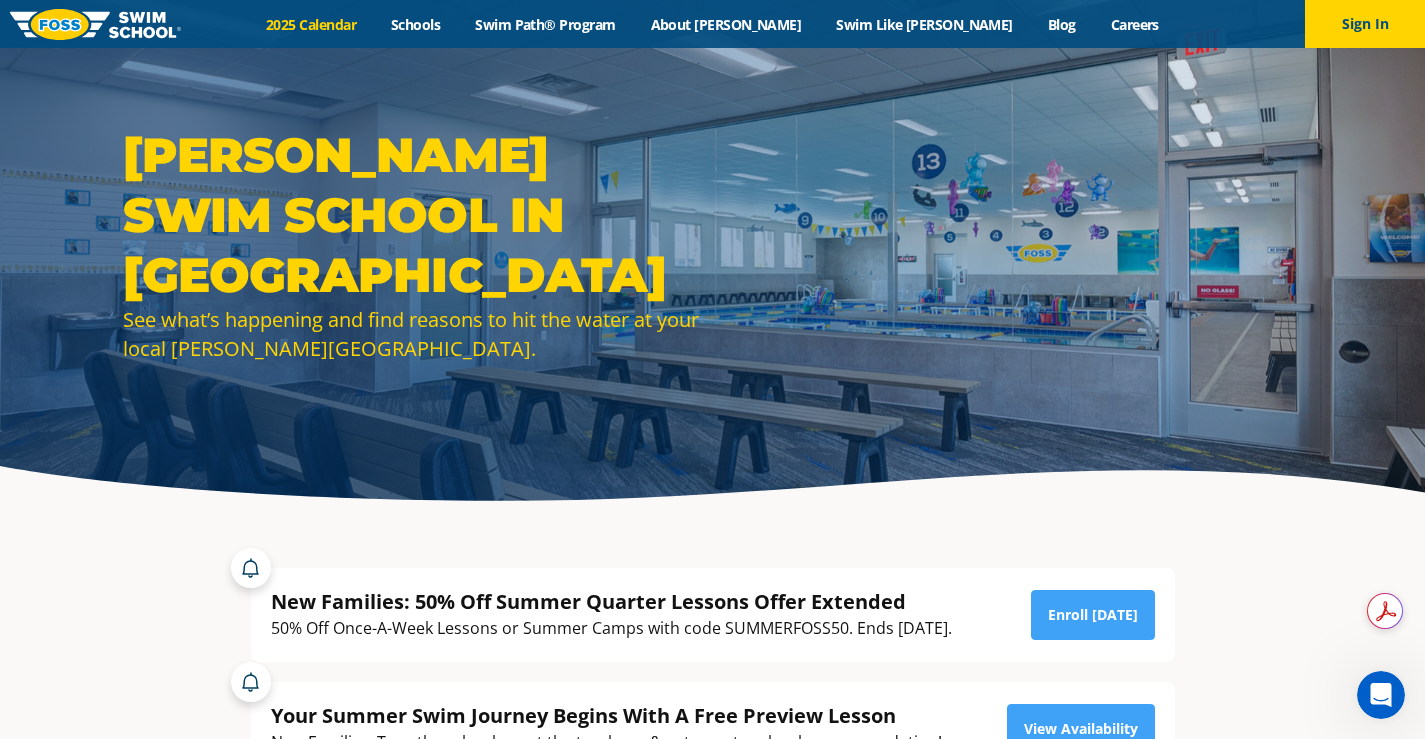 click on "2025 Calendar" at bounding box center [311, 24] 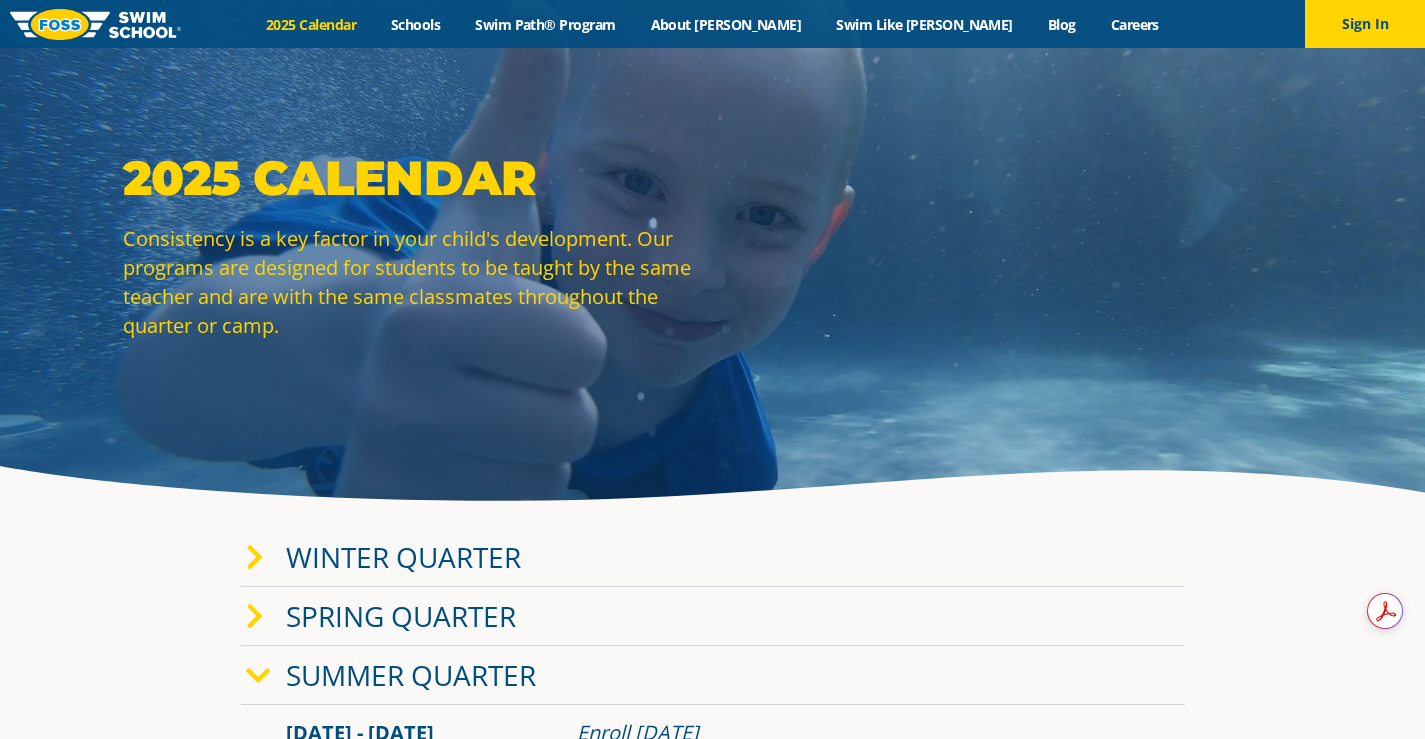 scroll, scrollTop: 0, scrollLeft: 0, axis: both 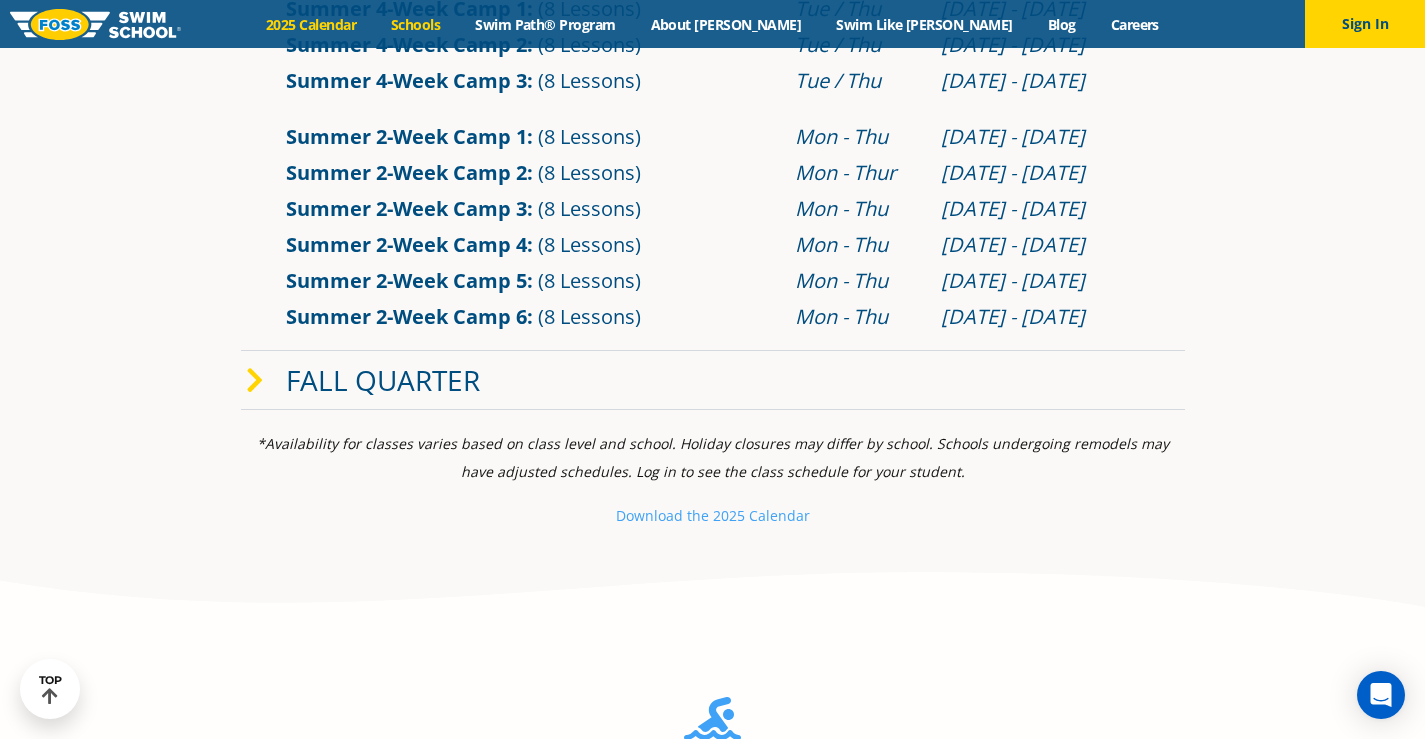 click on "Menu
2025 Calendar
Schools
Swim Path® Program
About FOSS
Swim Like Regan
Blog
Careers
Sign In
Sign In" at bounding box center [712, 24] 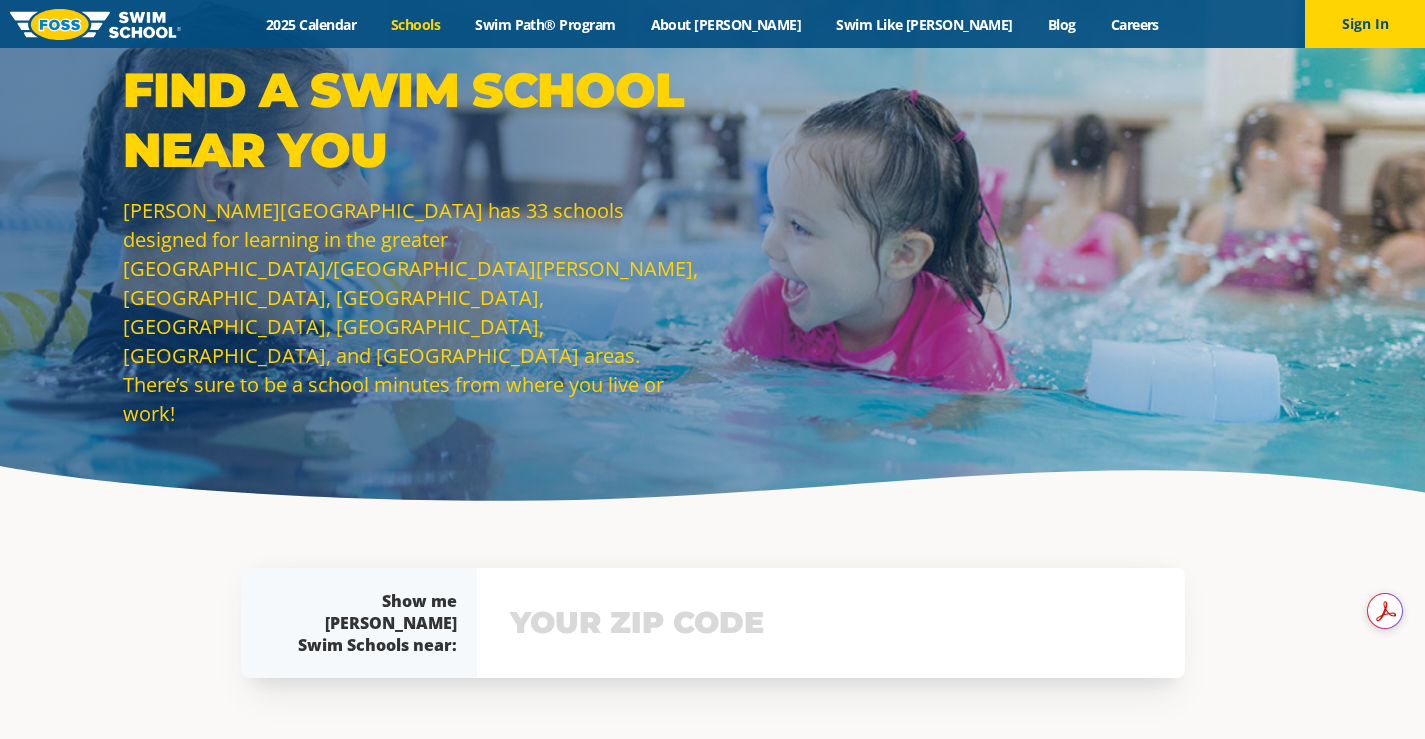 scroll, scrollTop: 0, scrollLeft: 0, axis: both 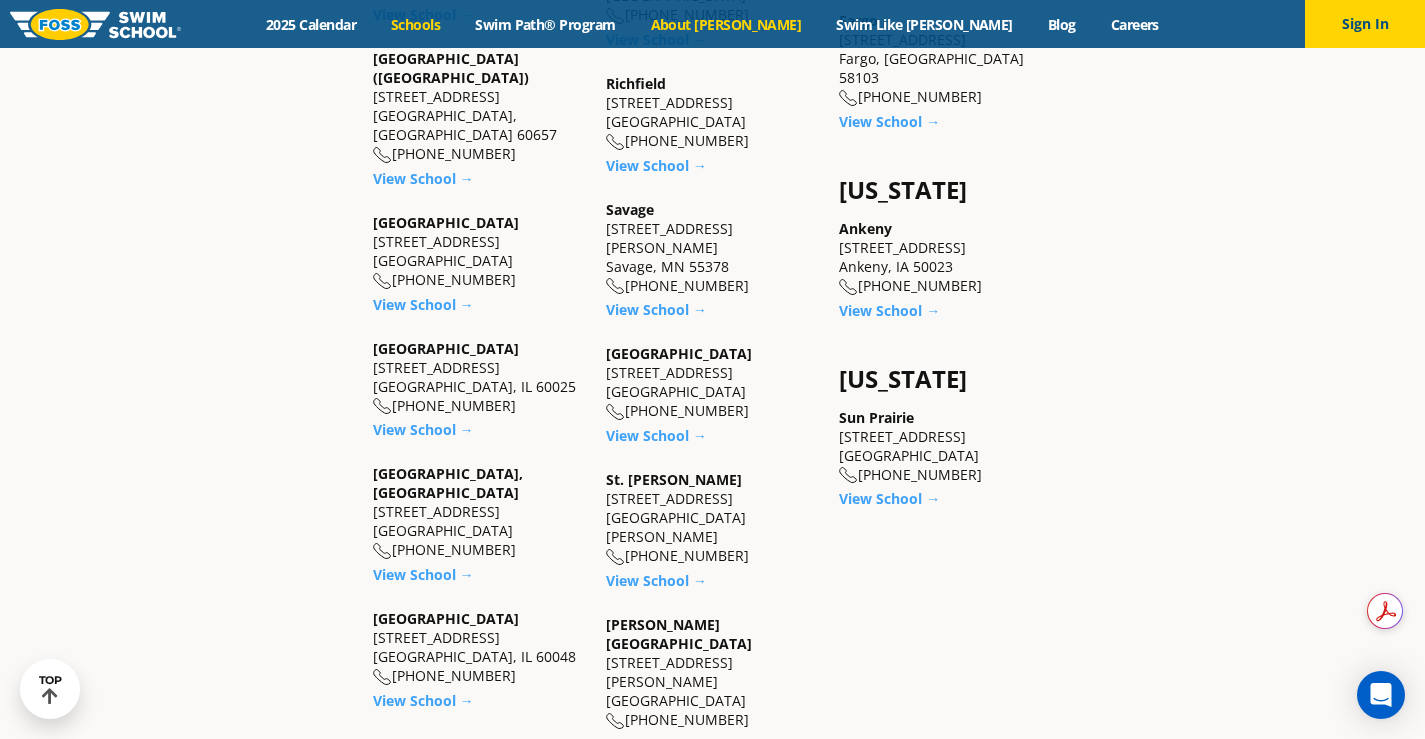 click on "About [PERSON_NAME]" at bounding box center [726, 24] 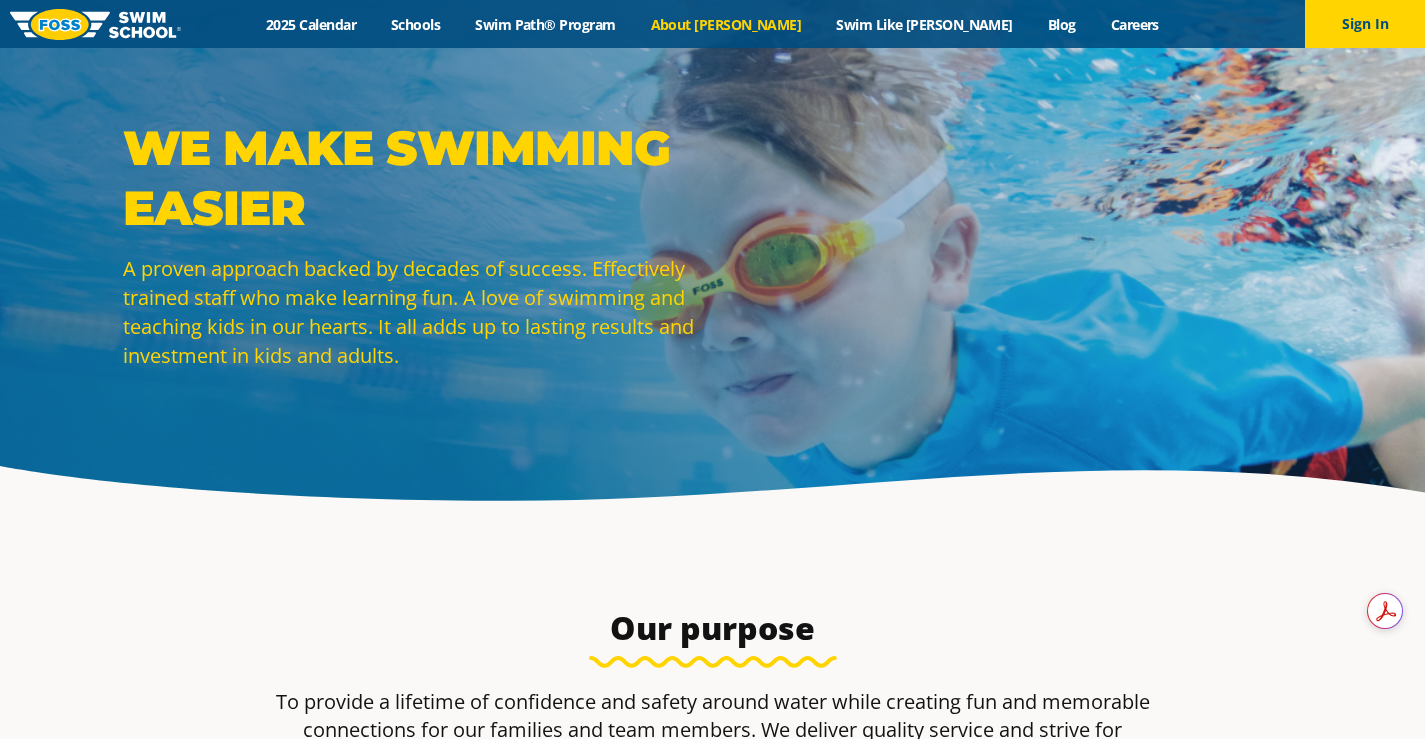 scroll, scrollTop: 0, scrollLeft: 0, axis: both 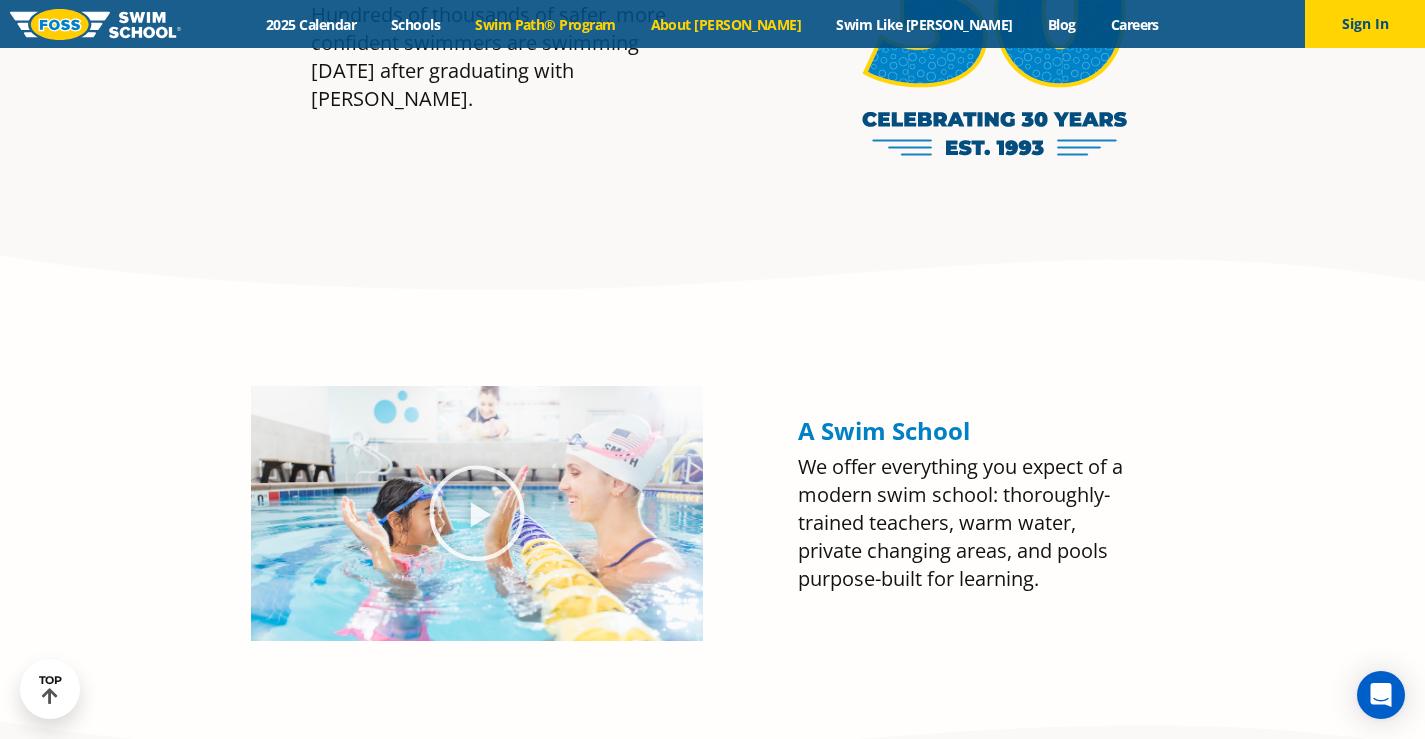 click on "Swim Path® Program" at bounding box center (545, 24) 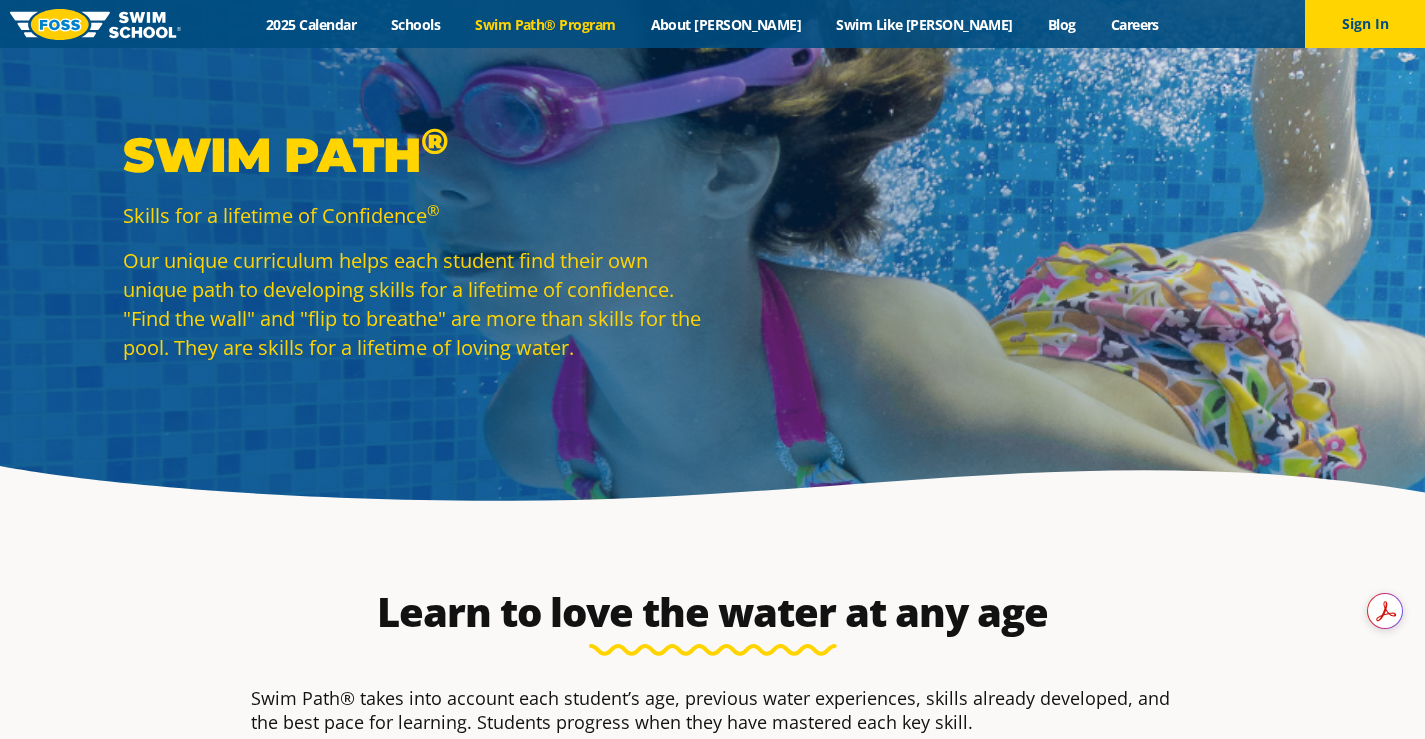 scroll, scrollTop: 193, scrollLeft: 0, axis: vertical 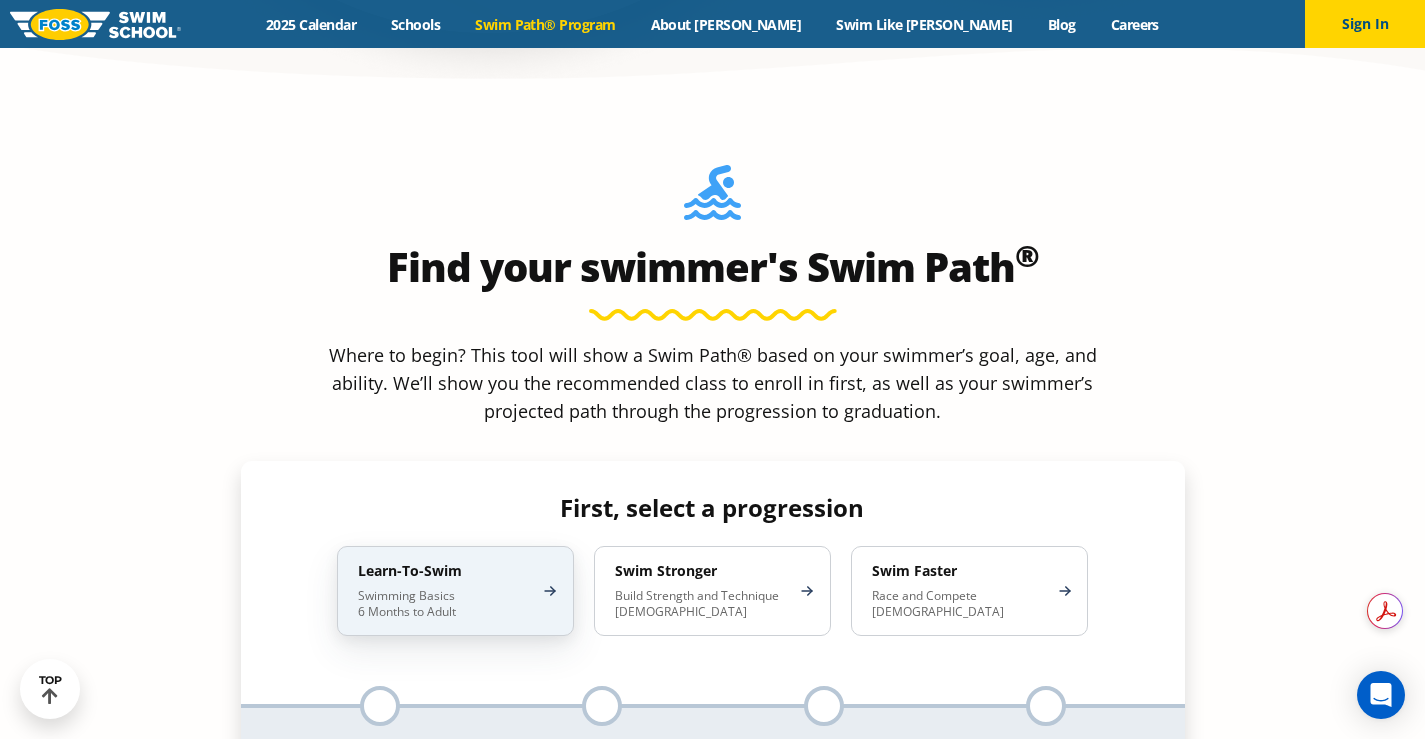 click on "Swimming Basics 6 Months to Adult" at bounding box center (445, 604) 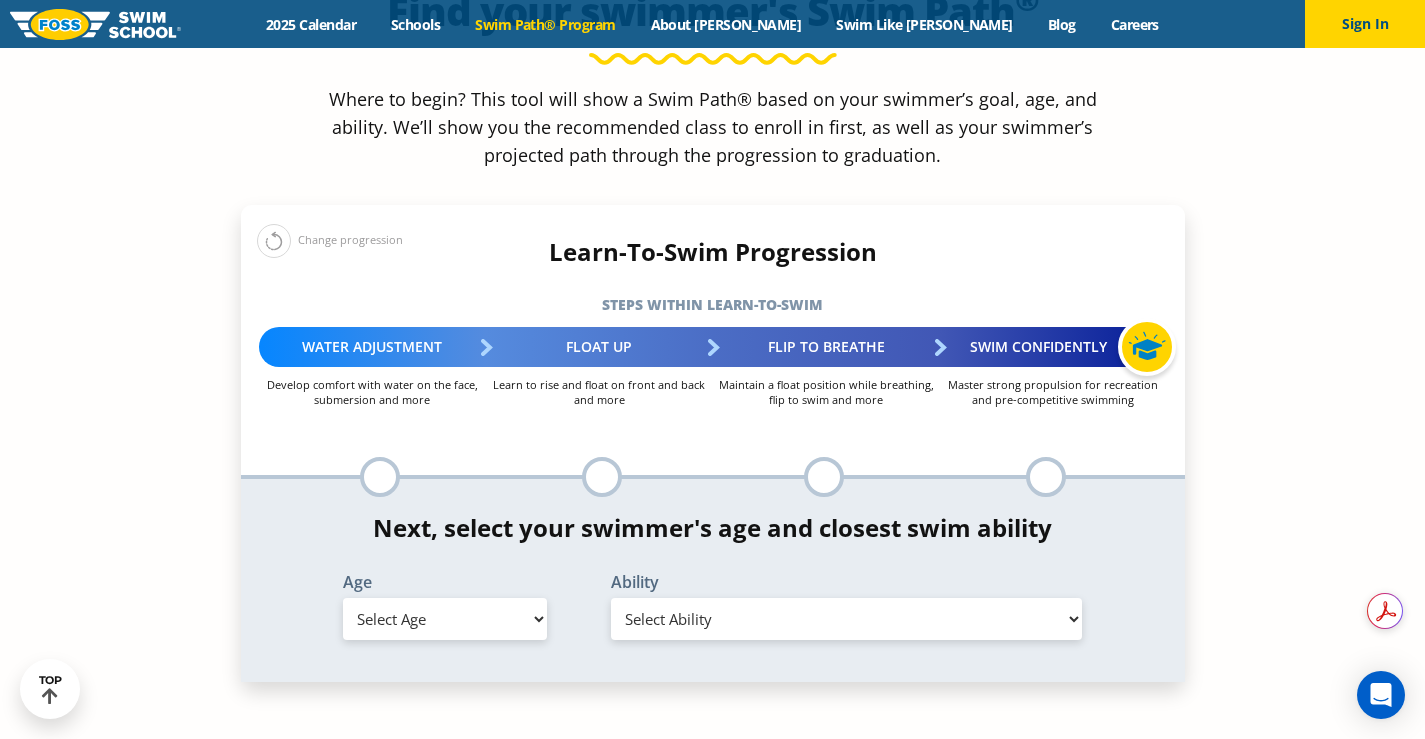 scroll, scrollTop: 2000, scrollLeft: 0, axis: vertical 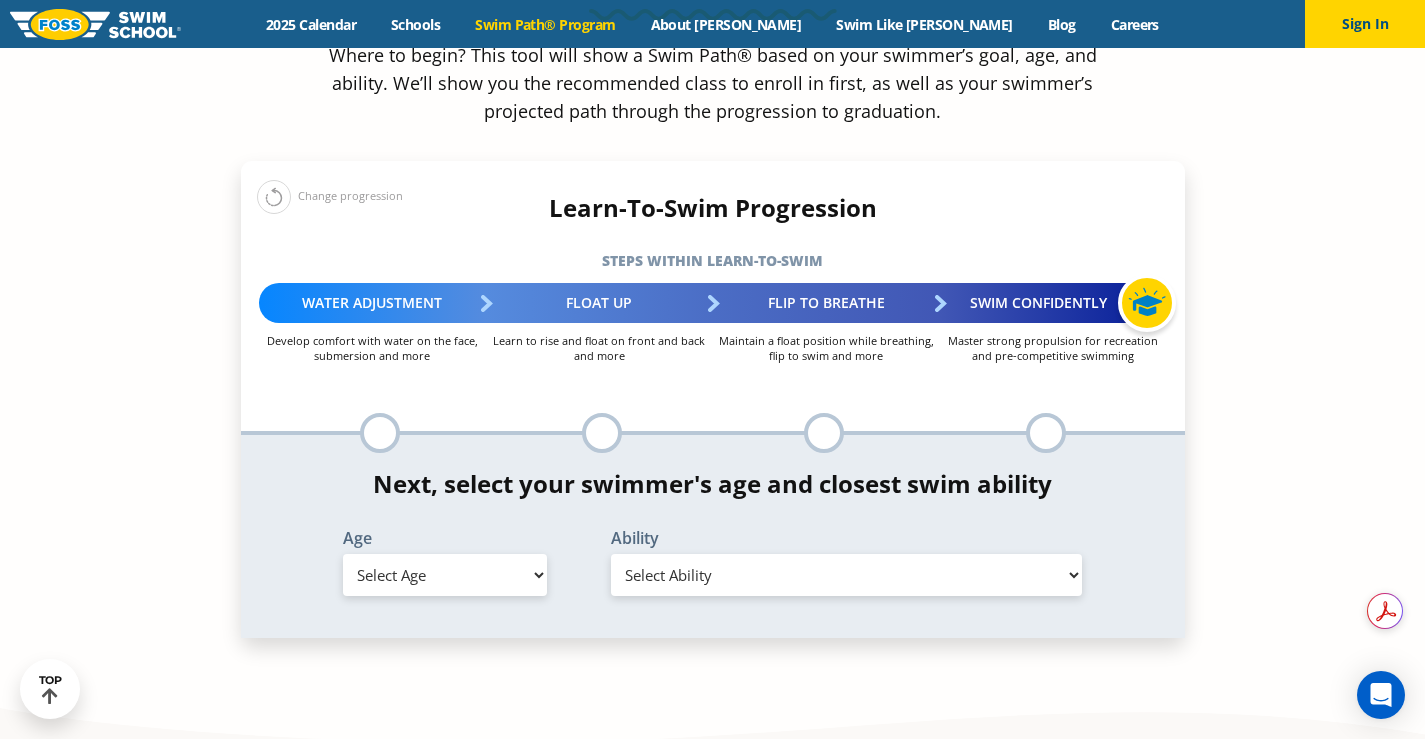 click on "Select Age [DEMOGRAPHIC_DATA] months - 1 year 1 year 2 years 3 years 4 years 5 years 6 years 7 years 8 years 9 years 10 years  11 years  12 years  13 years  14 years  15 years  16 years  17 years  Adult (18 years +)" at bounding box center [445, 575] 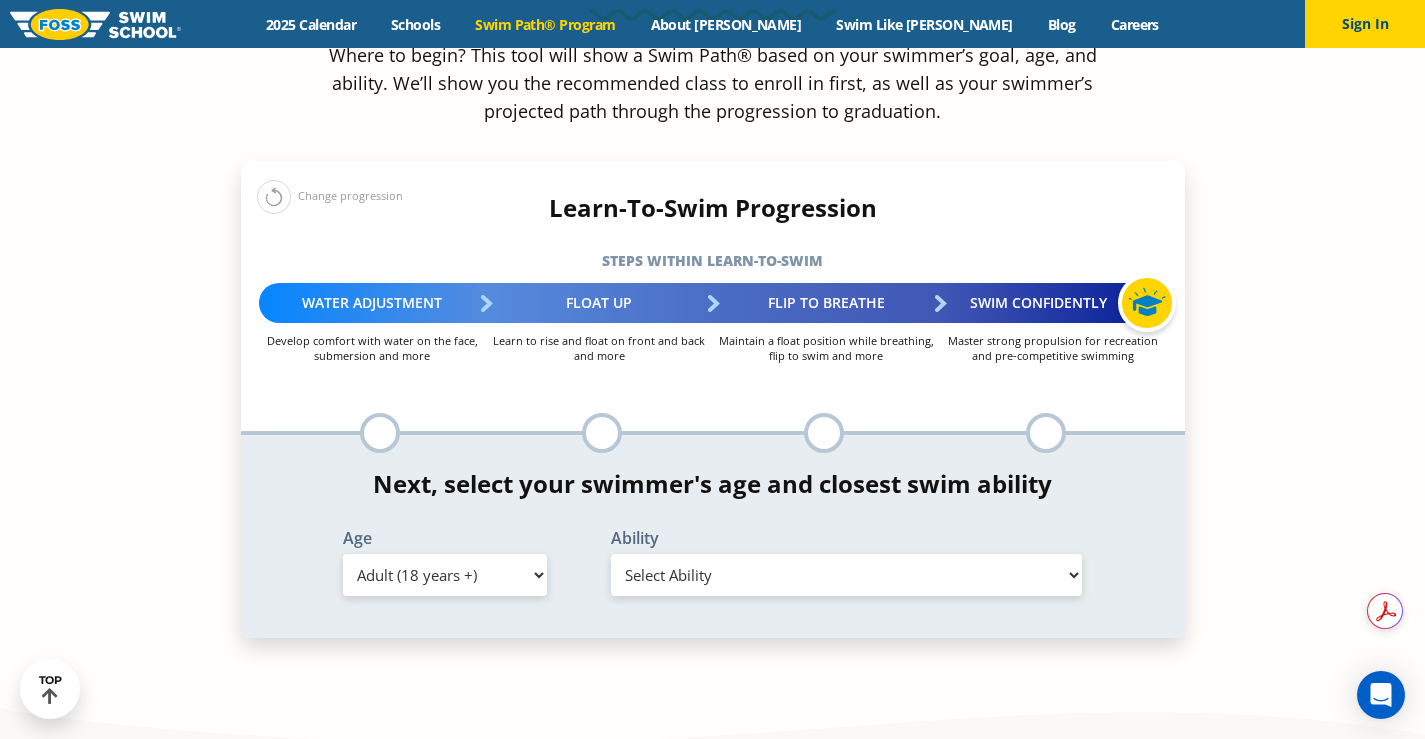 click on "Select Age [DEMOGRAPHIC_DATA] months - 1 year 1 year 2 years 3 years 4 years 5 years 6 years 7 years 8 years 9 years 10 years  11 years  12 years  13 years  14 years  15 years  16 years  17 years  Adult (18 years +)" at bounding box center [445, 575] 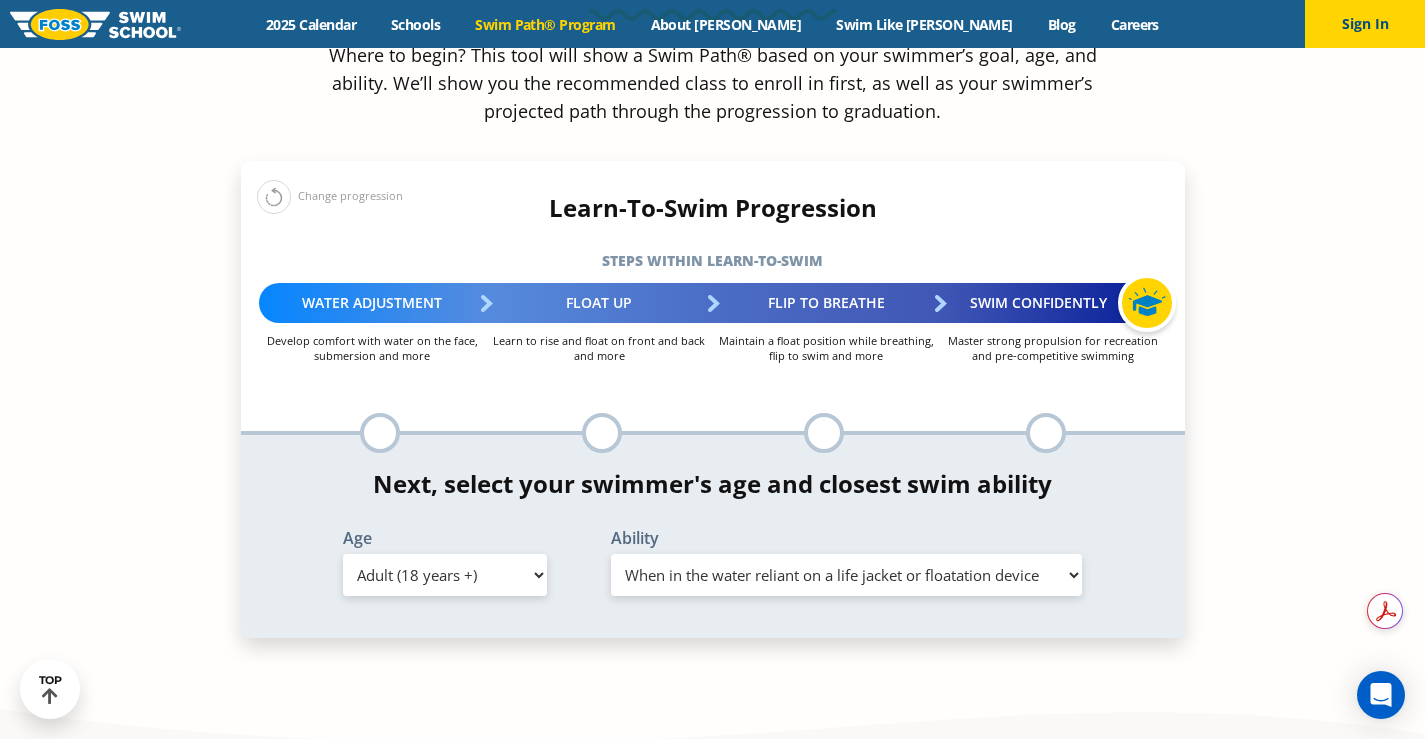 click on "Select Ability First in-water experience When in the water reliant on a life jacket or floatation device Uncomfortable putting face in the water AND/OR getting water on ears while floating on back Swims front crawl and backstroke for 25 ft with a flip from stomach to back to breathe Front crawl 40 ft AND backstroke 40 ft AND breaststroke for 15 ft" at bounding box center (847, 575) 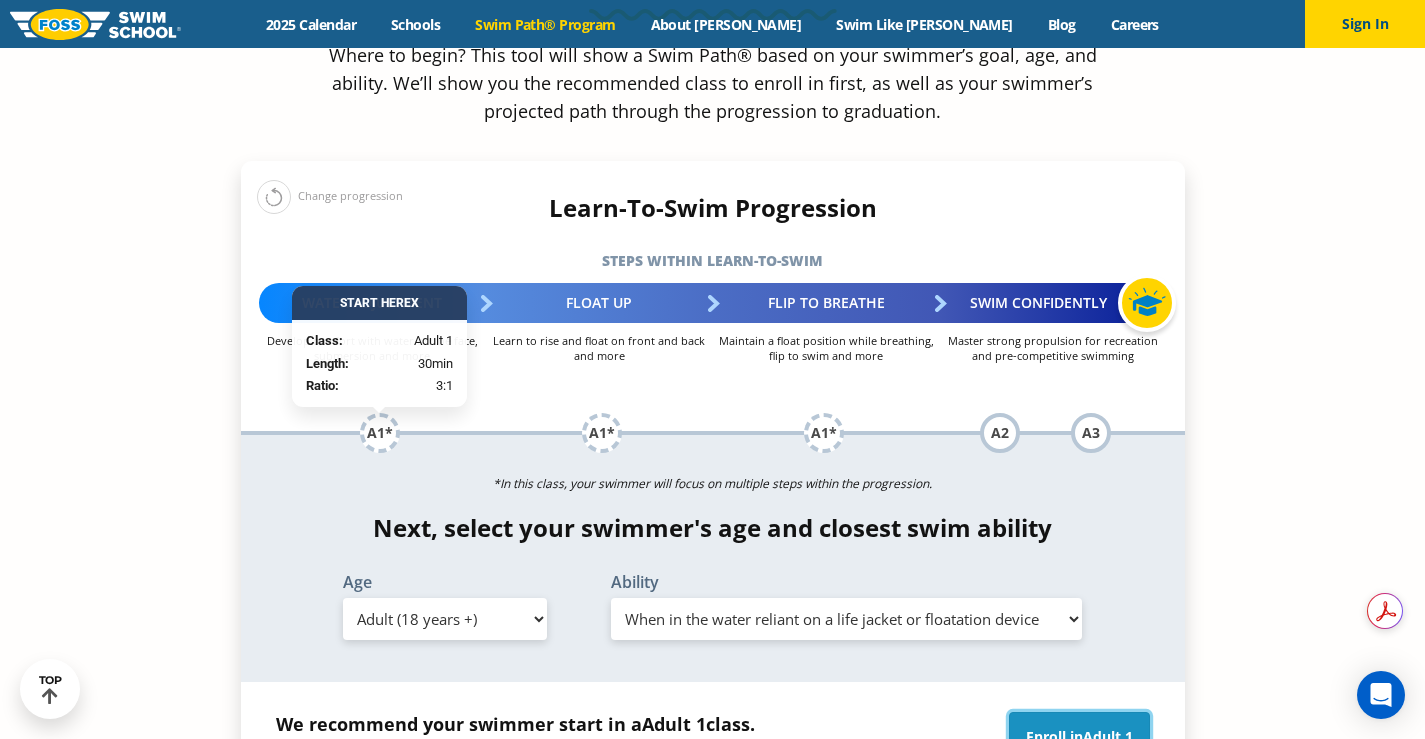 click on "Enroll in  Adult 1" at bounding box center (1079, 737) 